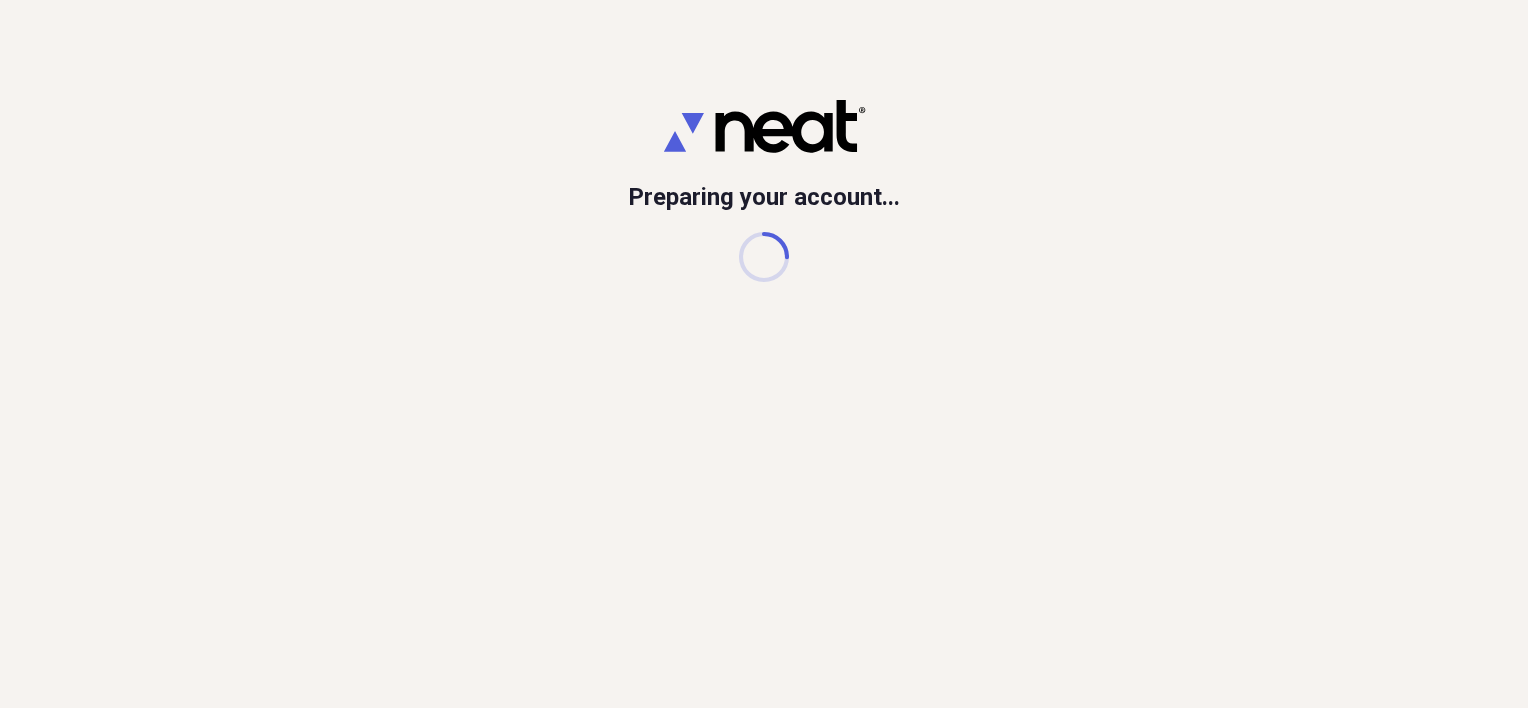 scroll, scrollTop: 0, scrollLeft: 0, axis: both 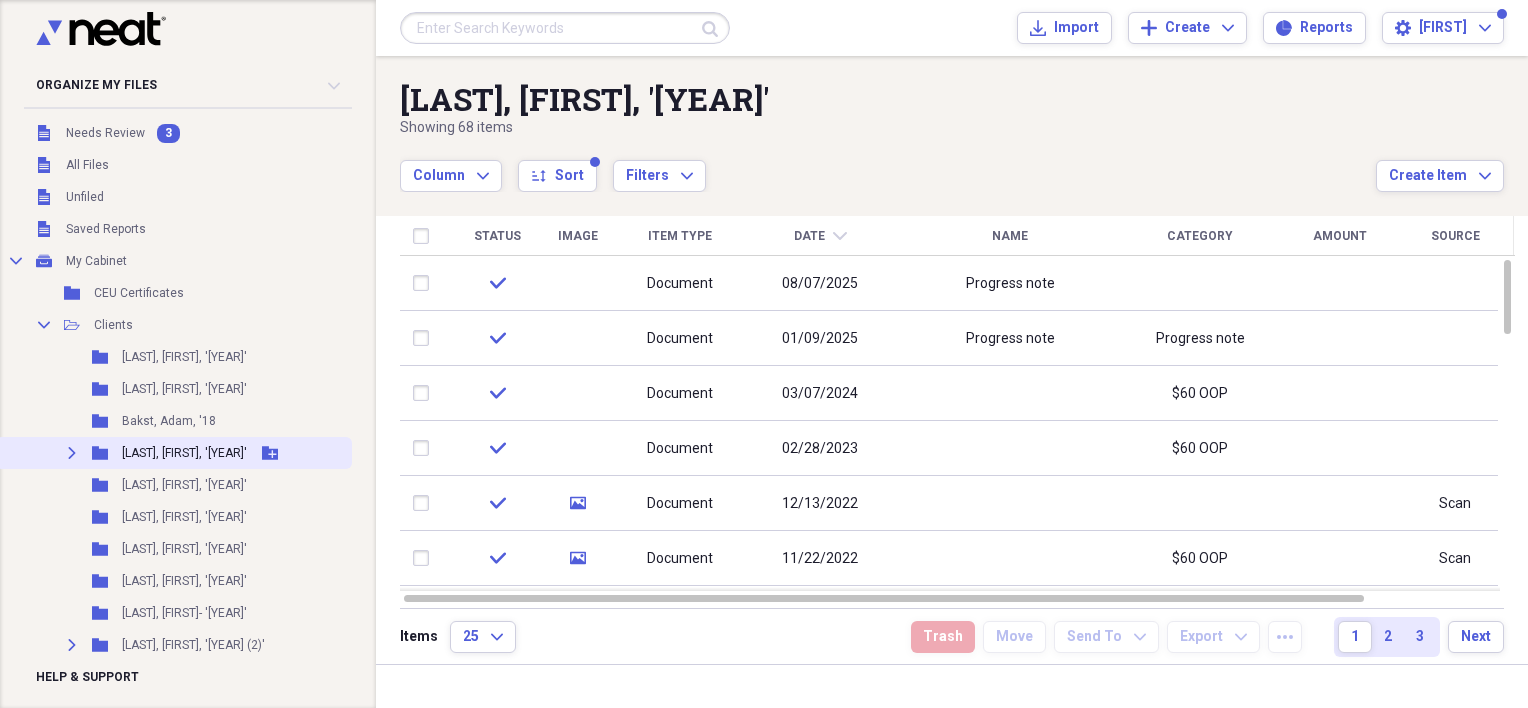 click on "[LAST], [FIRST], '[YEAR]'" at bounding box center (184, 453) 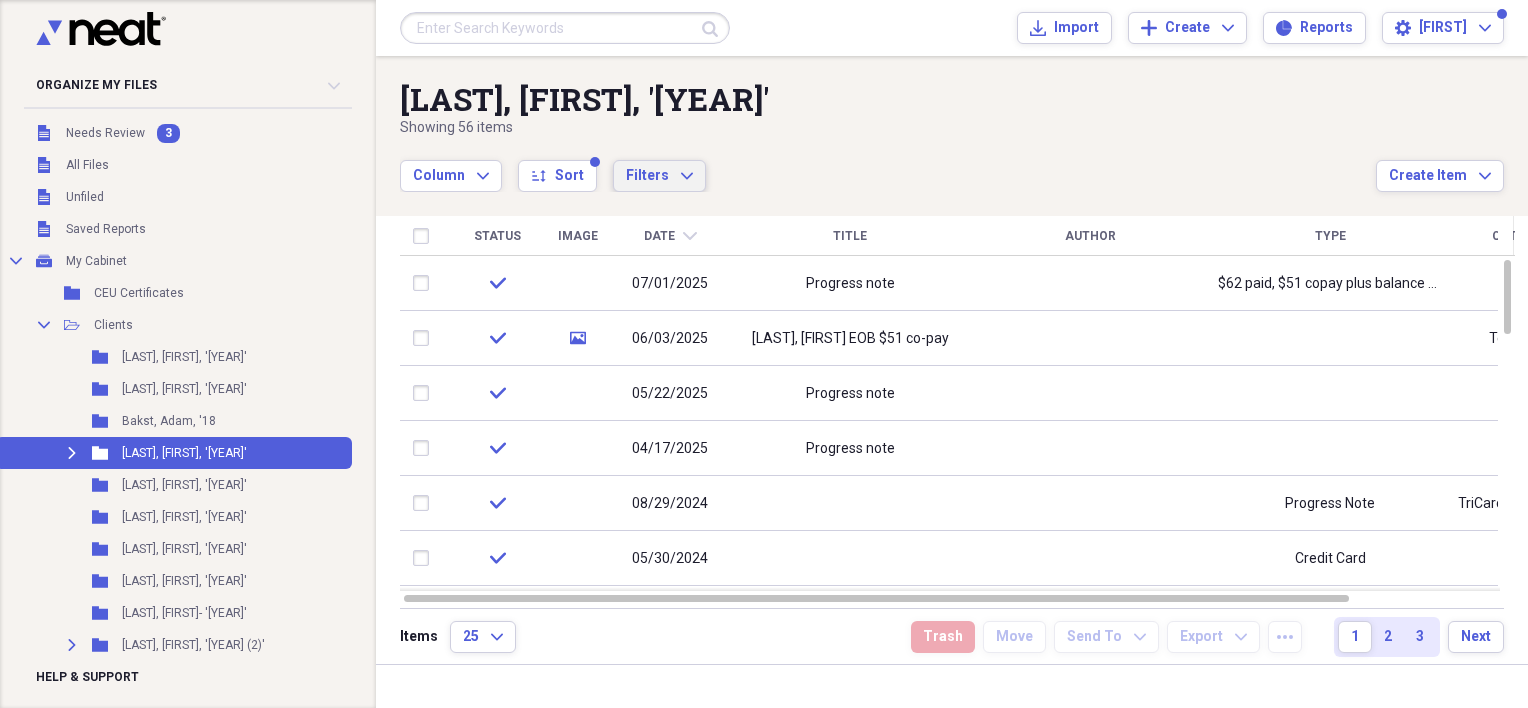 click on "Expand" 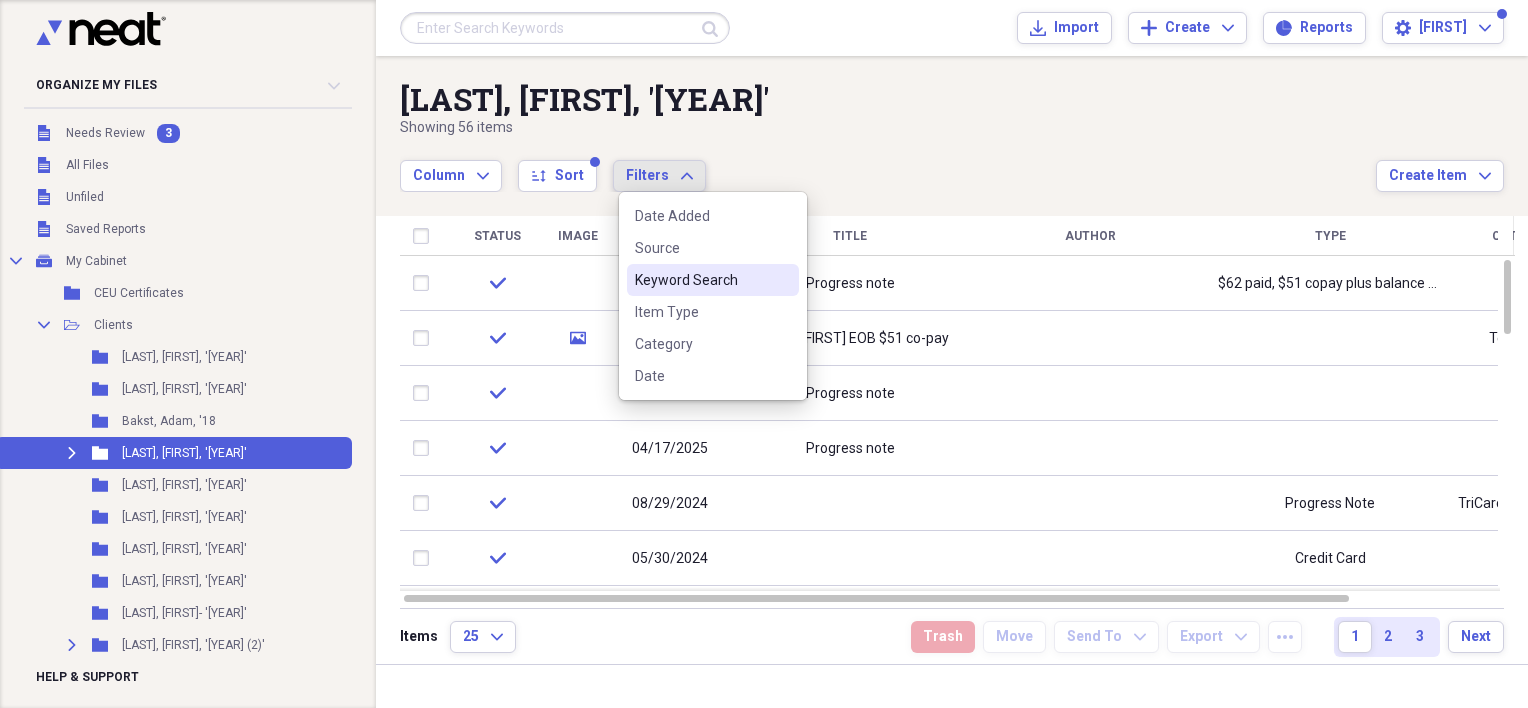click on "Keyword Search" at bounding box center (713, 280) 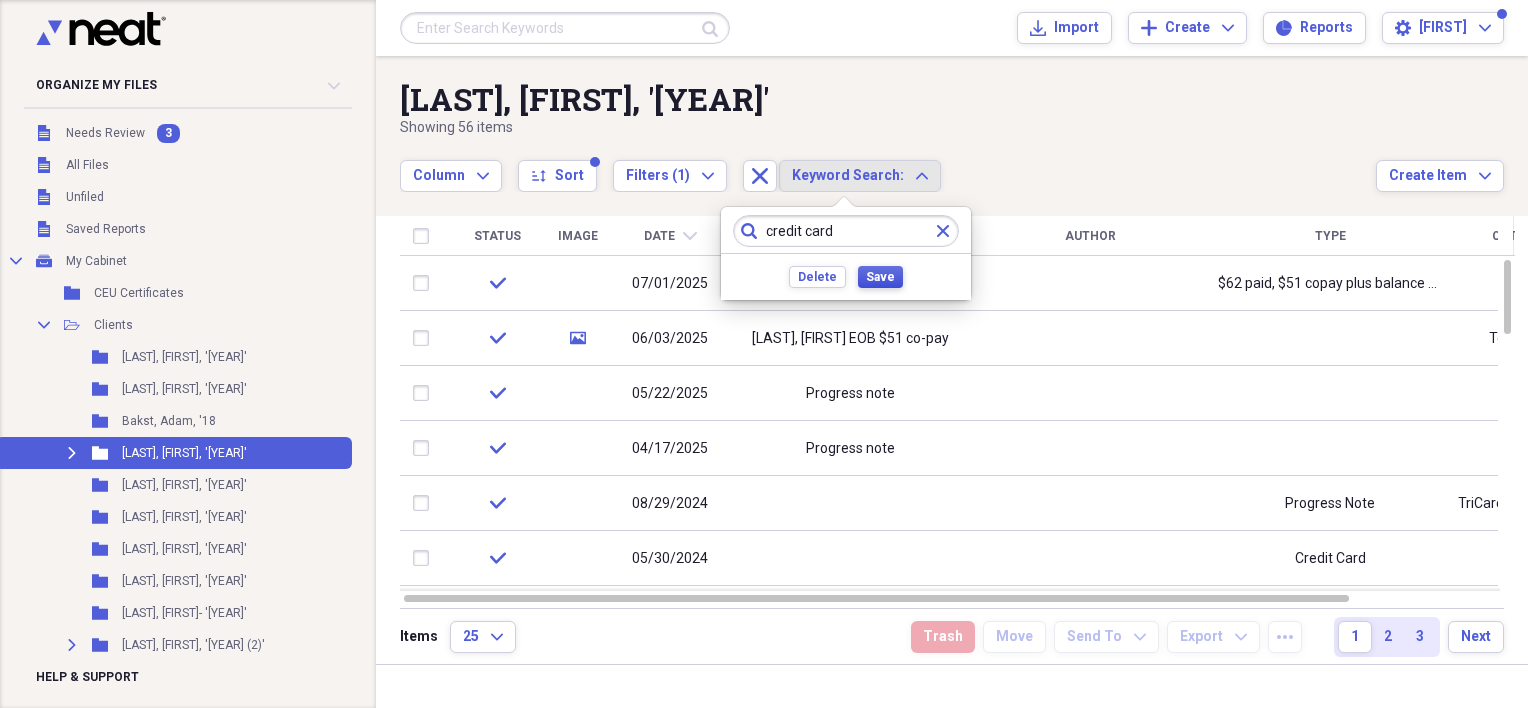 type on "credit card" 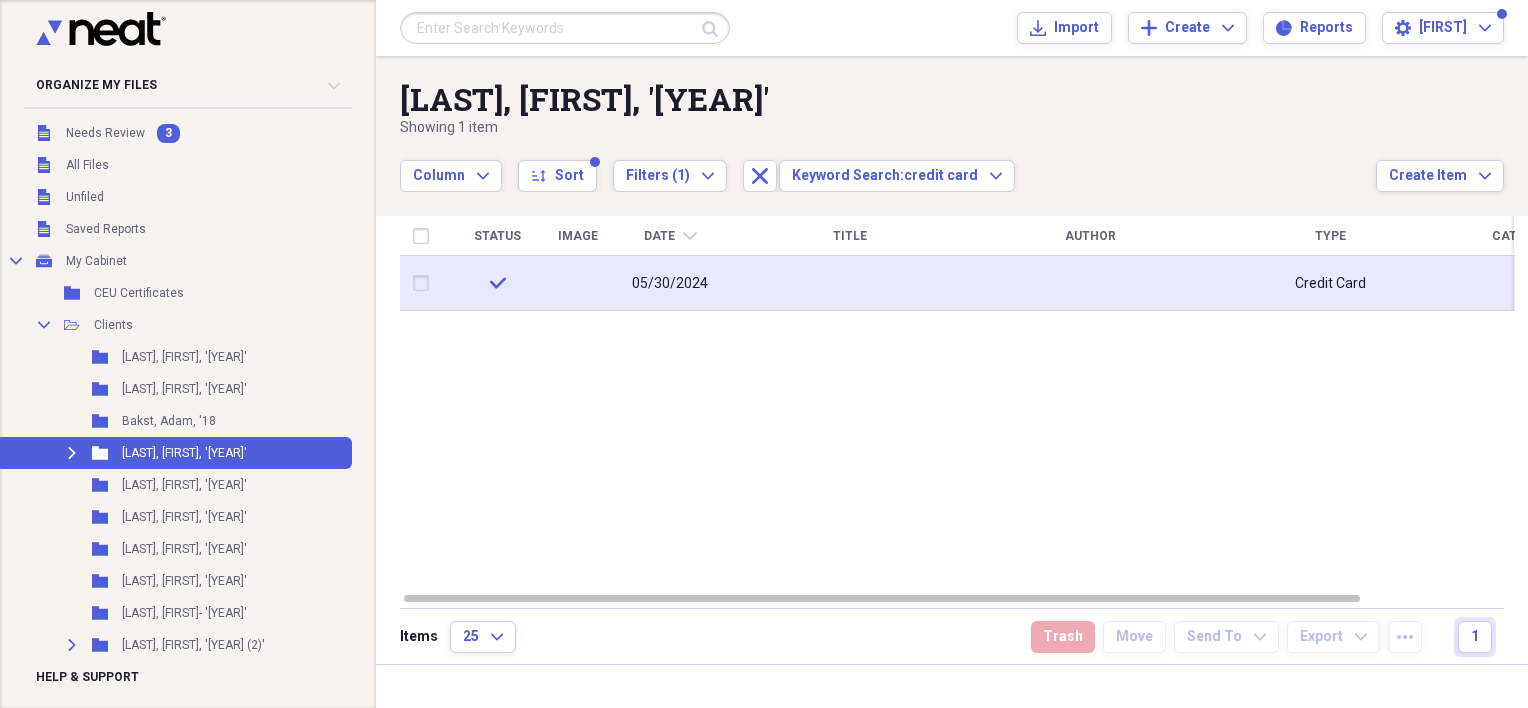 click at bounding box center (850, 283) 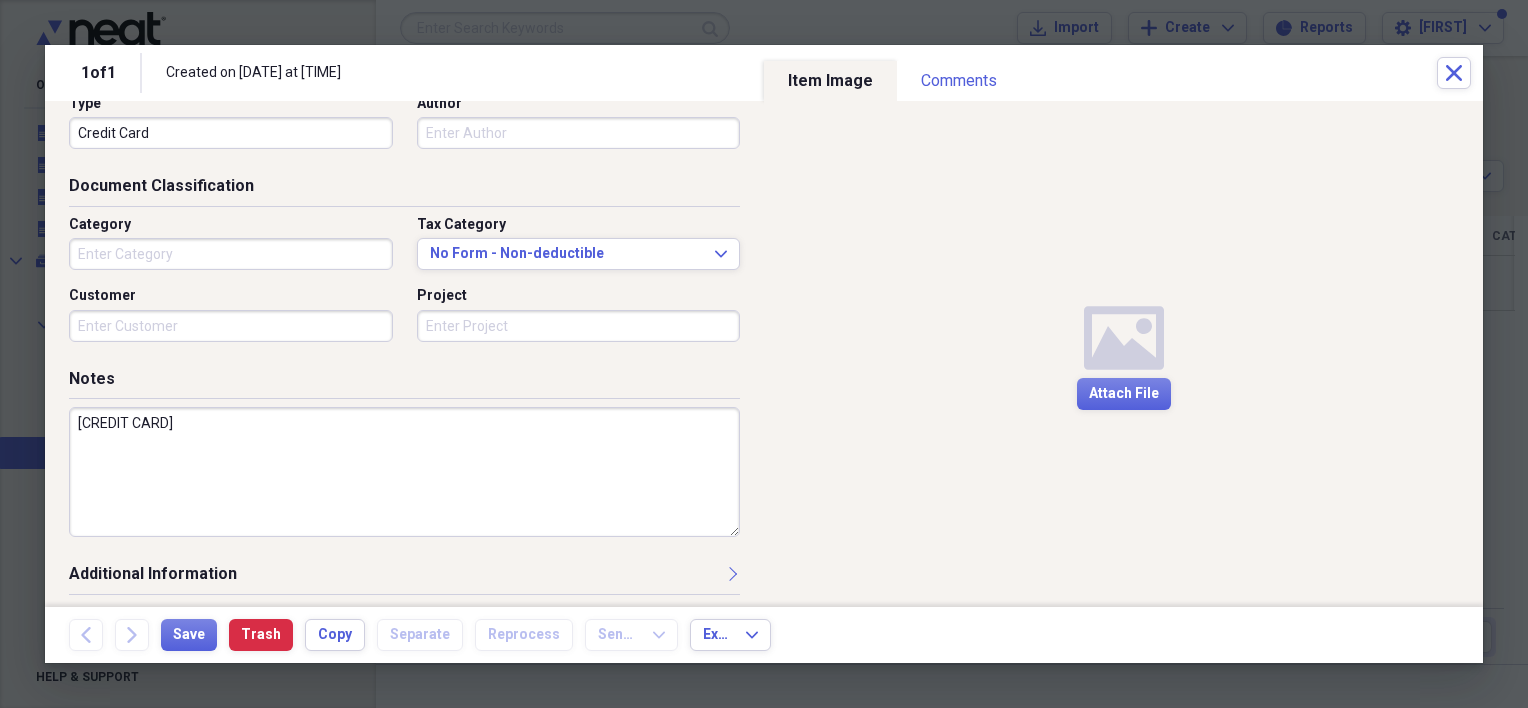 scroll, scrollTop: 228, scrollLeft: 0, axis: vertical 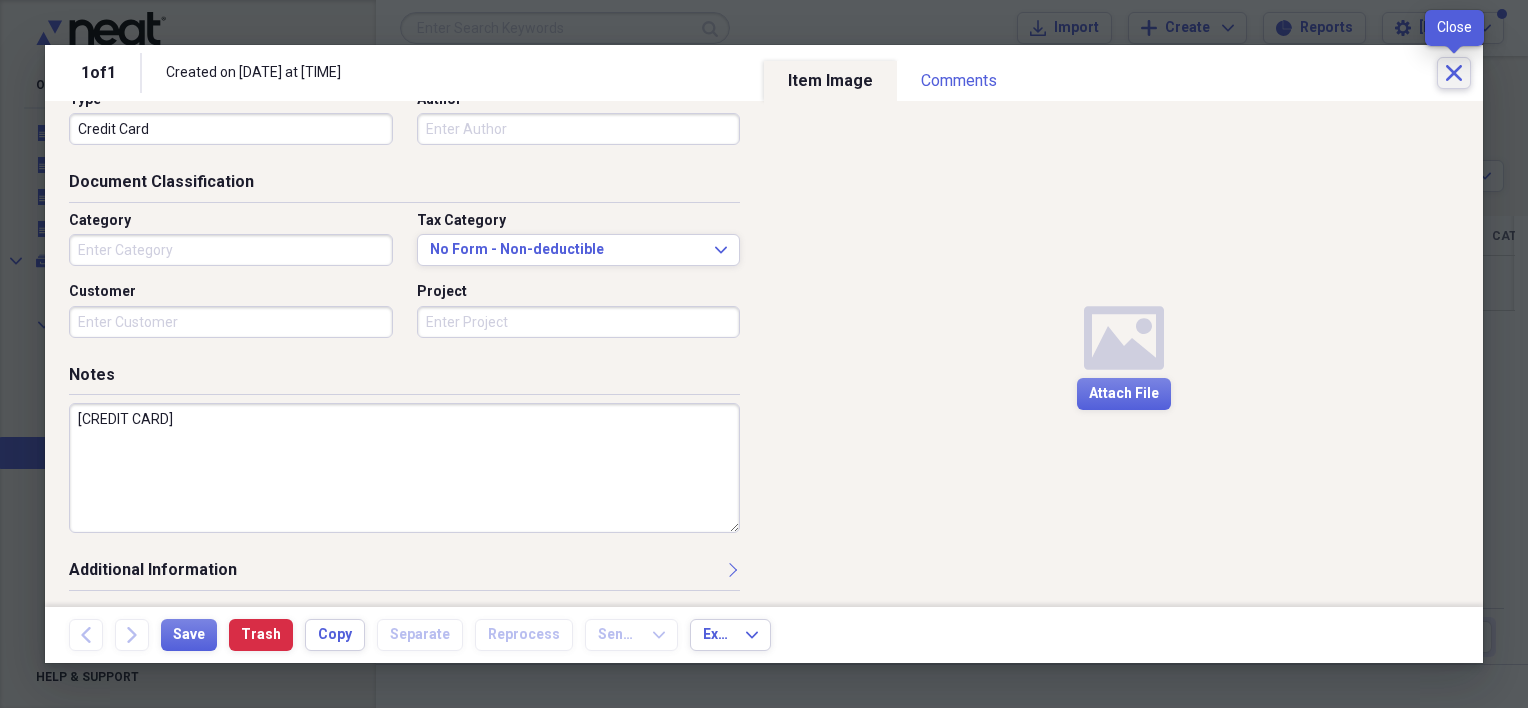click on "Close" at bounding box center [1454, 73] 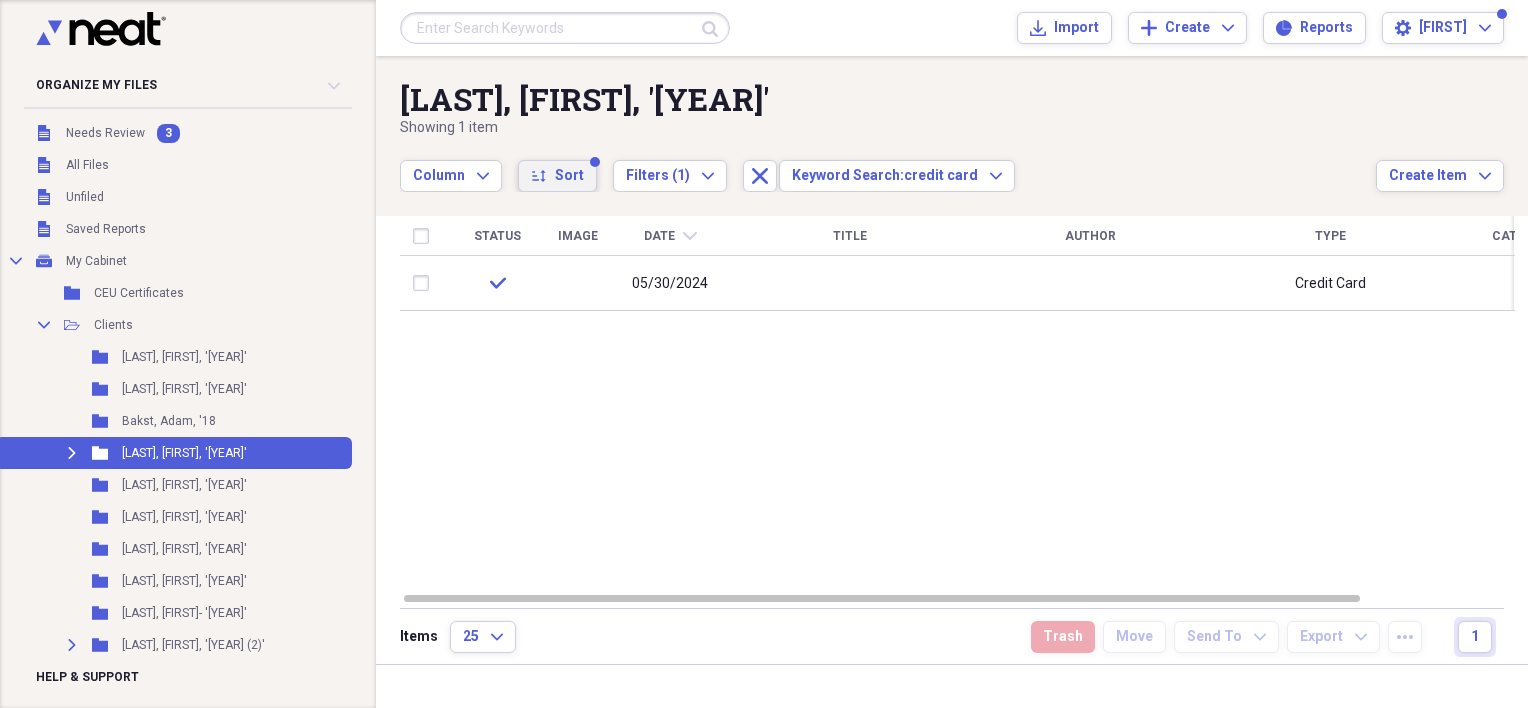 click on "Sort" at bounding box center [569, 176] 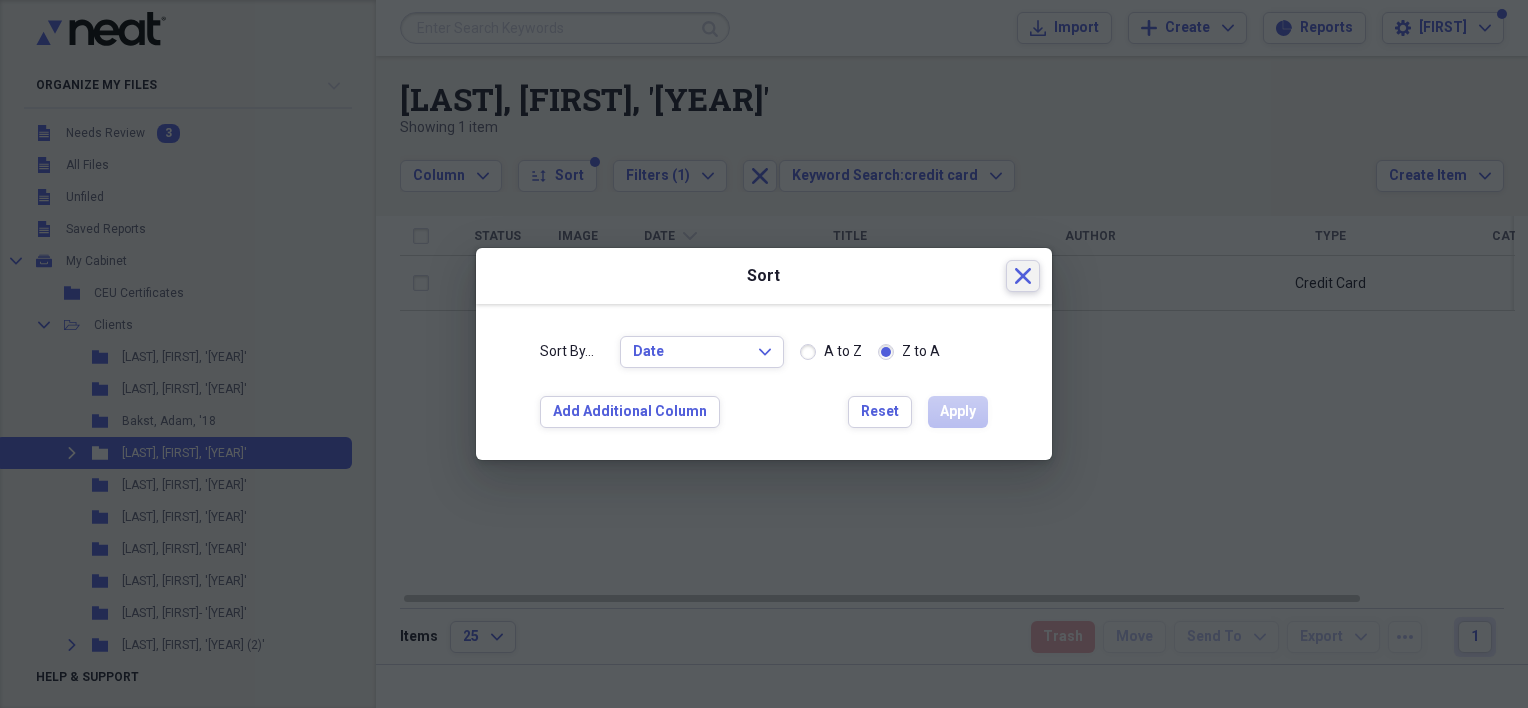 click on "Close" at bounding box center [1023, 276] 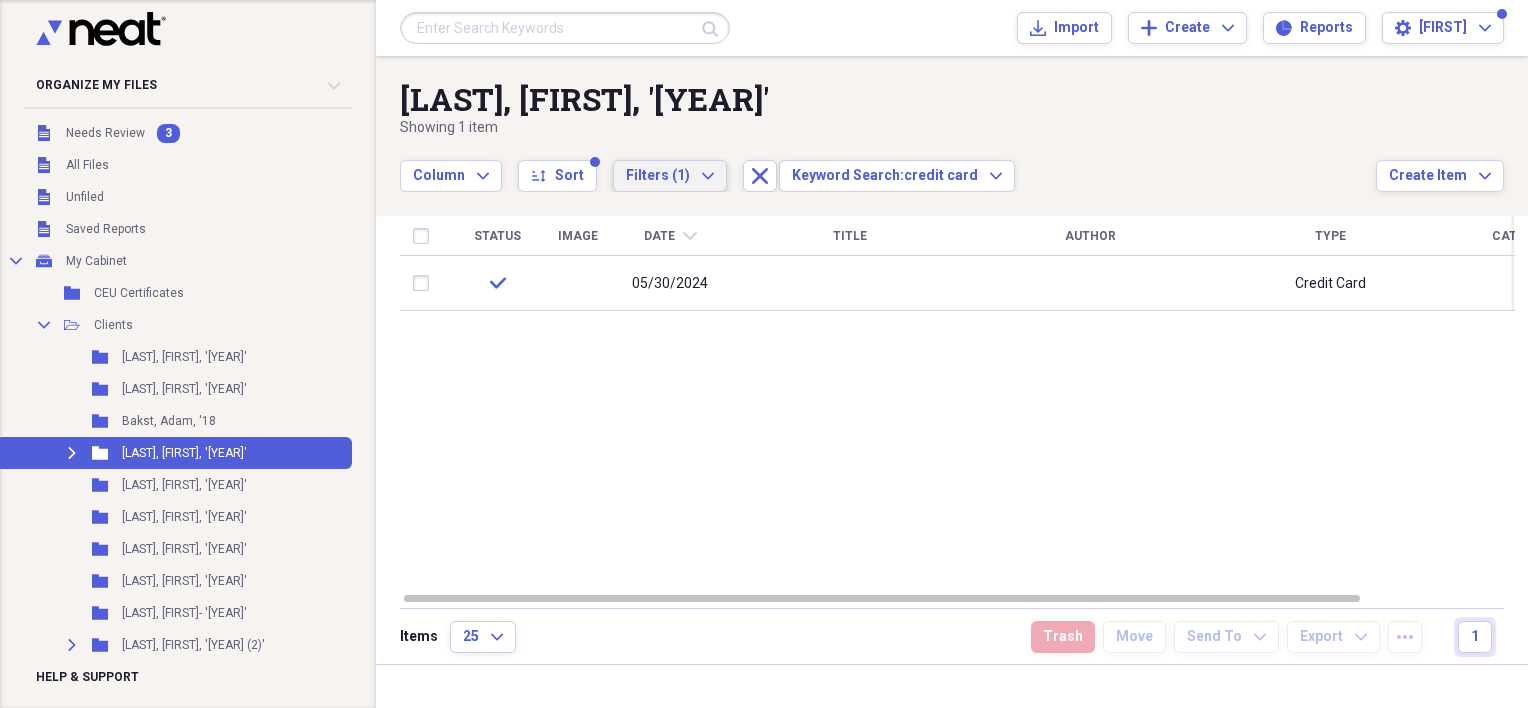 click on "Filters (1) Expand" at bounding box center (670, 176) 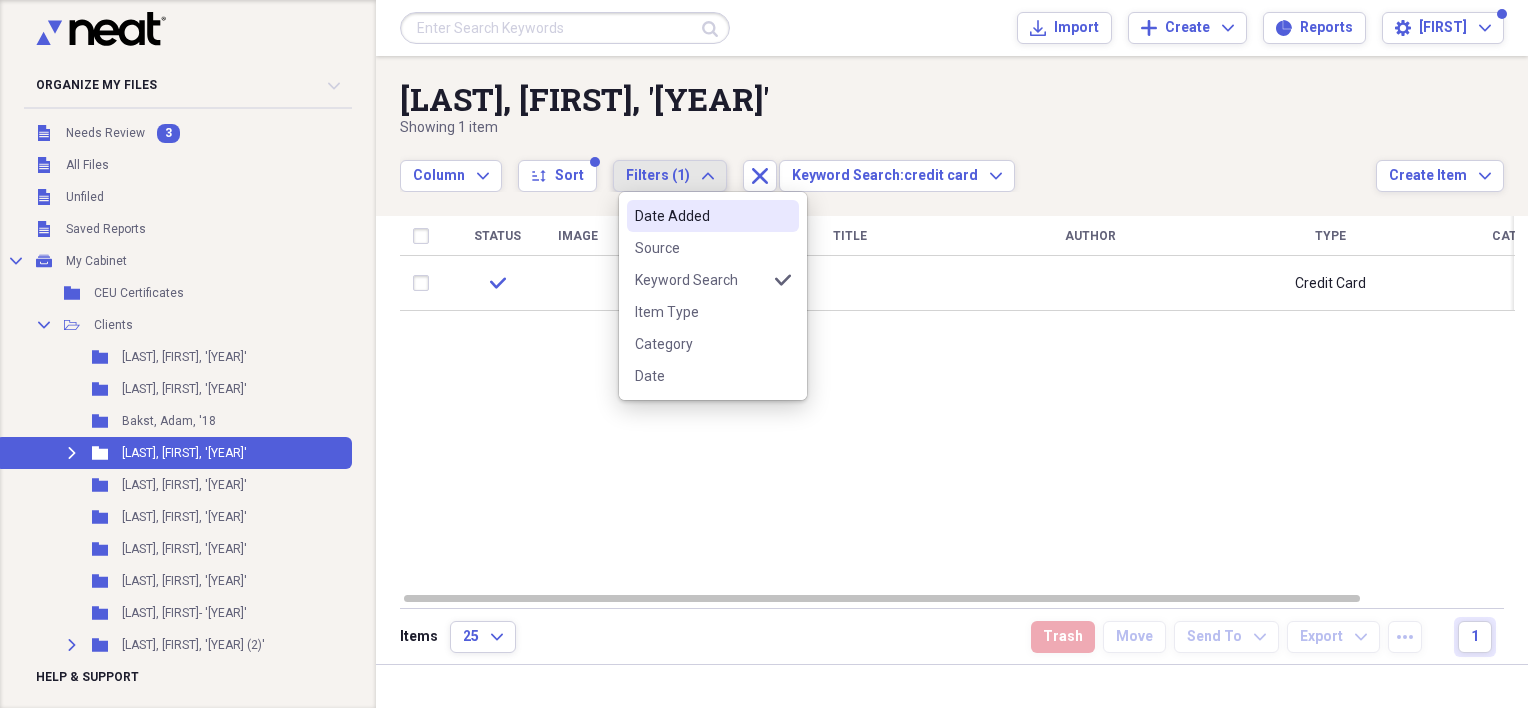 click on "Filters (1) Expand" at bounding box center [670, 176] 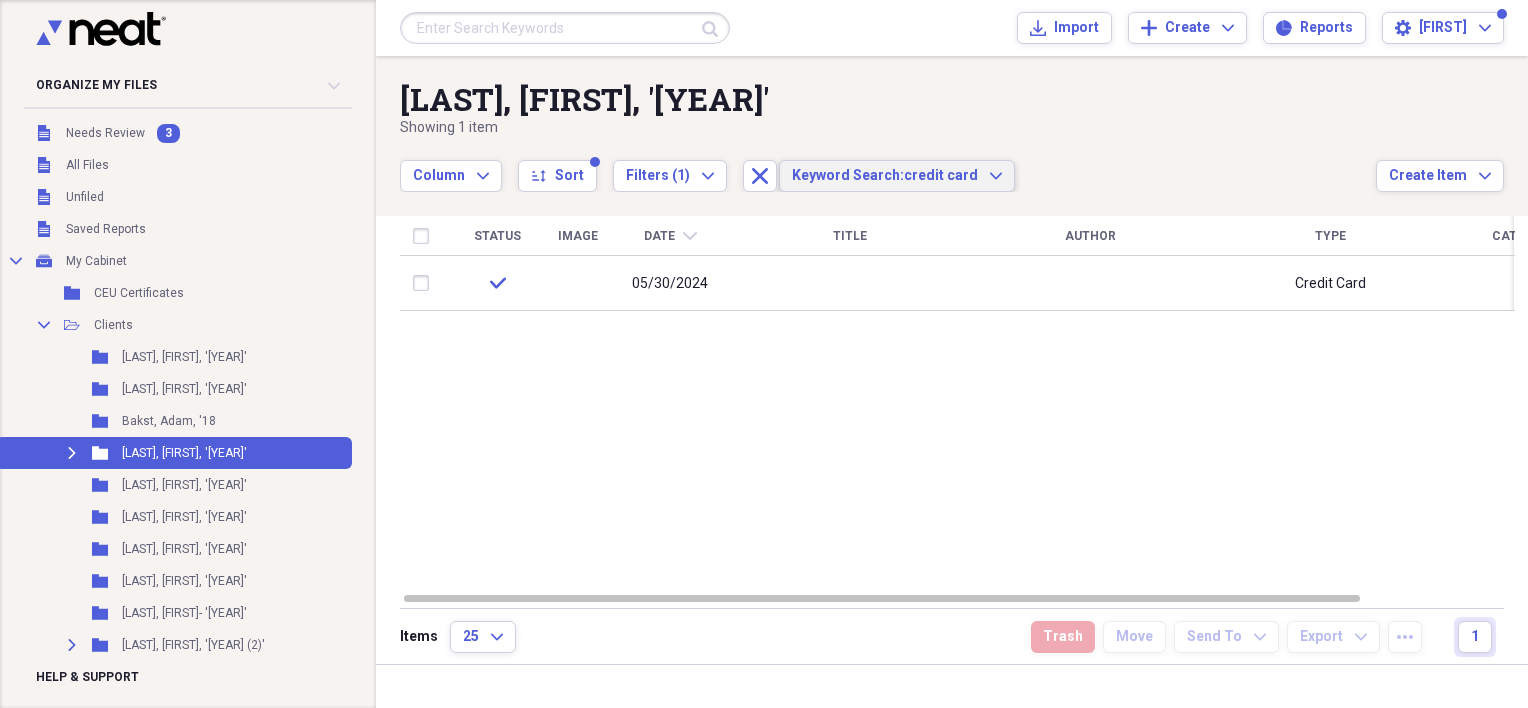 click on "Keyword Search:  credit card Expand" at bounding box center [897, 176] 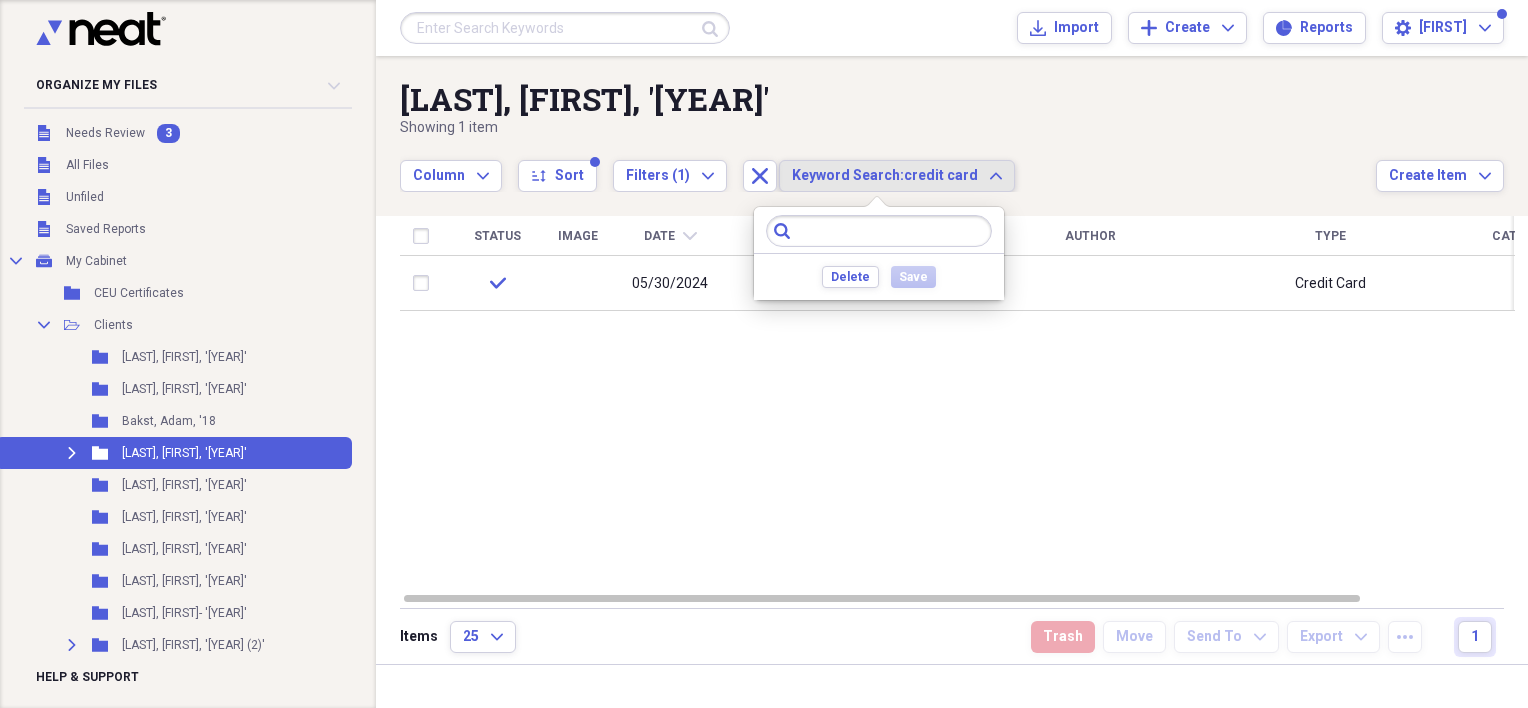 click on "Keyword Search:  credit card Expand" at bounding box center (897, 176) 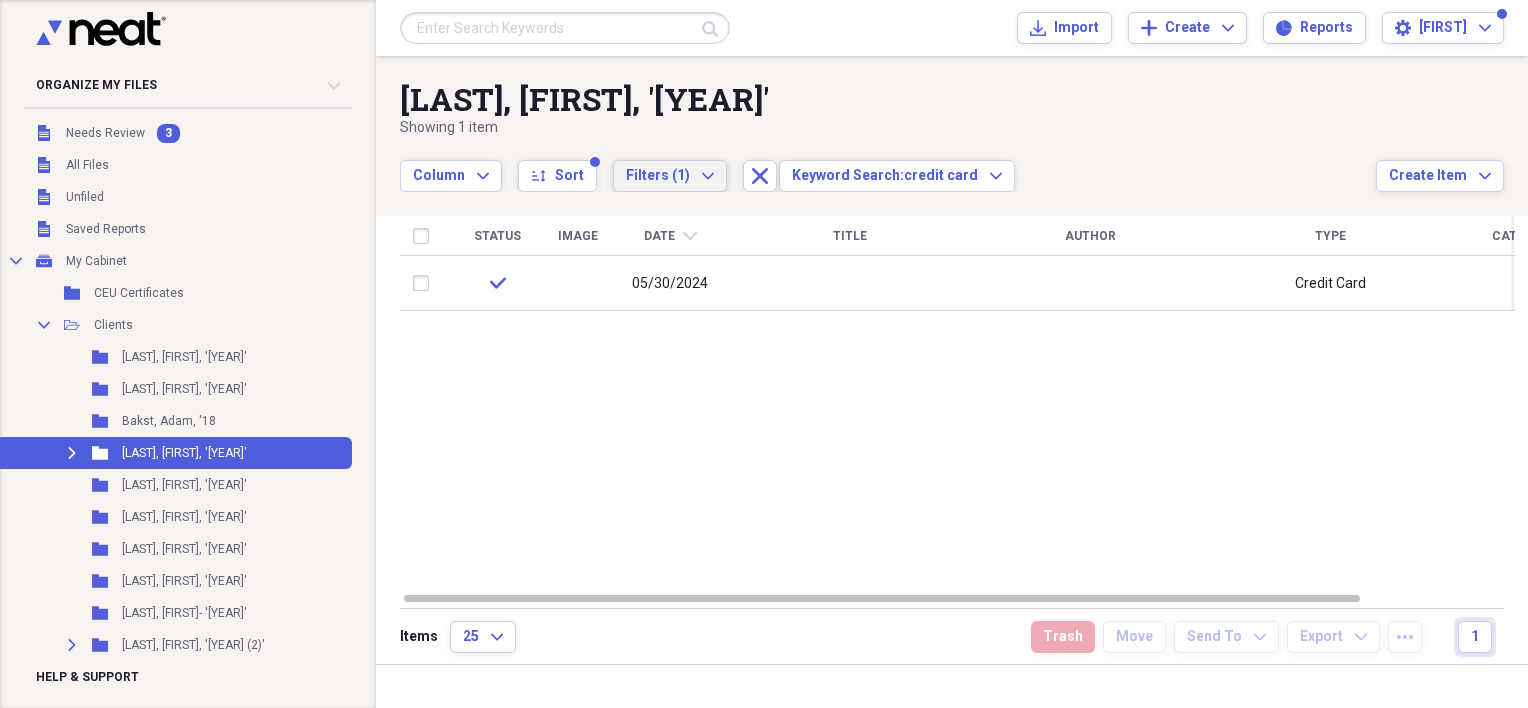 click 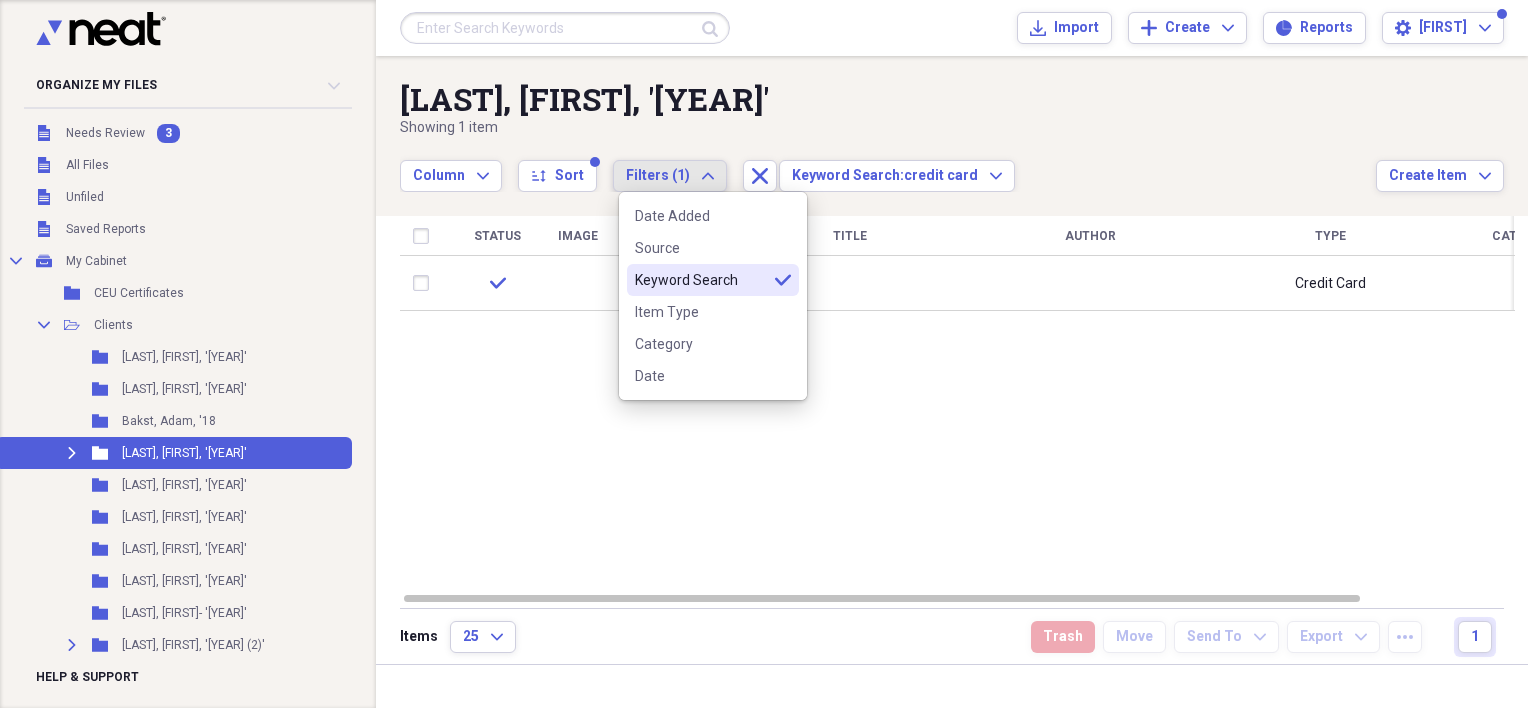 click on "Keyword Search" at bounding box center (701, 280) 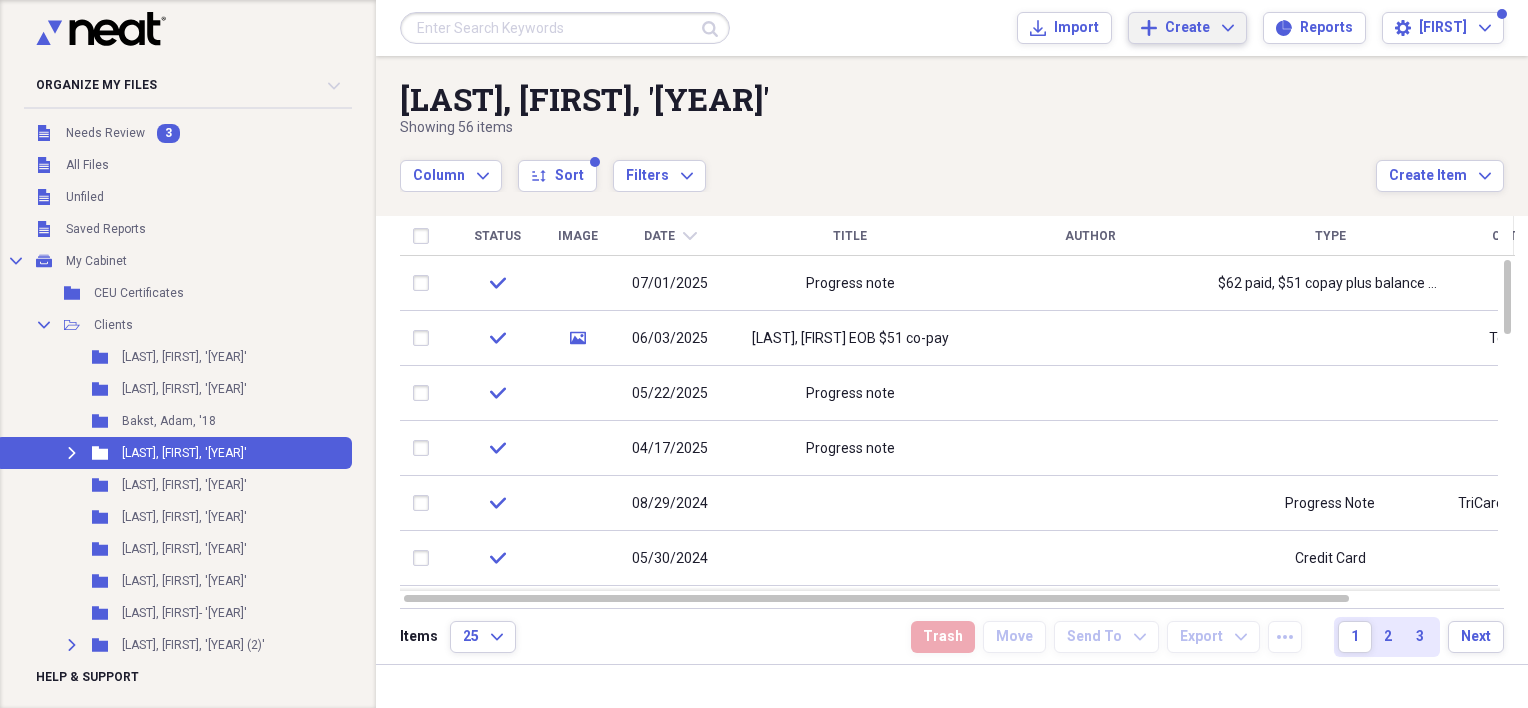 click on "Create Expand" at bounding box center [1199, 28] 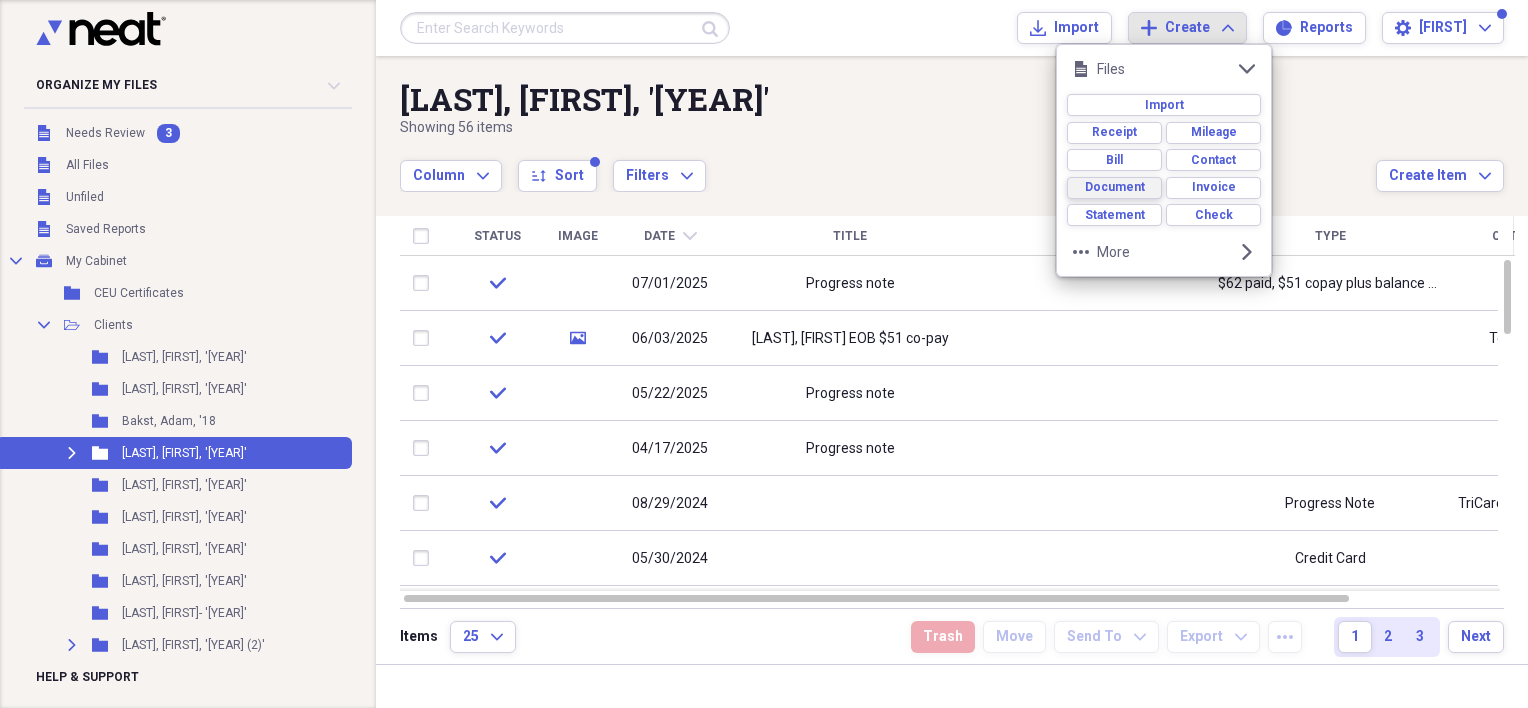 click on "Document" at bounding box center [1115, 187] 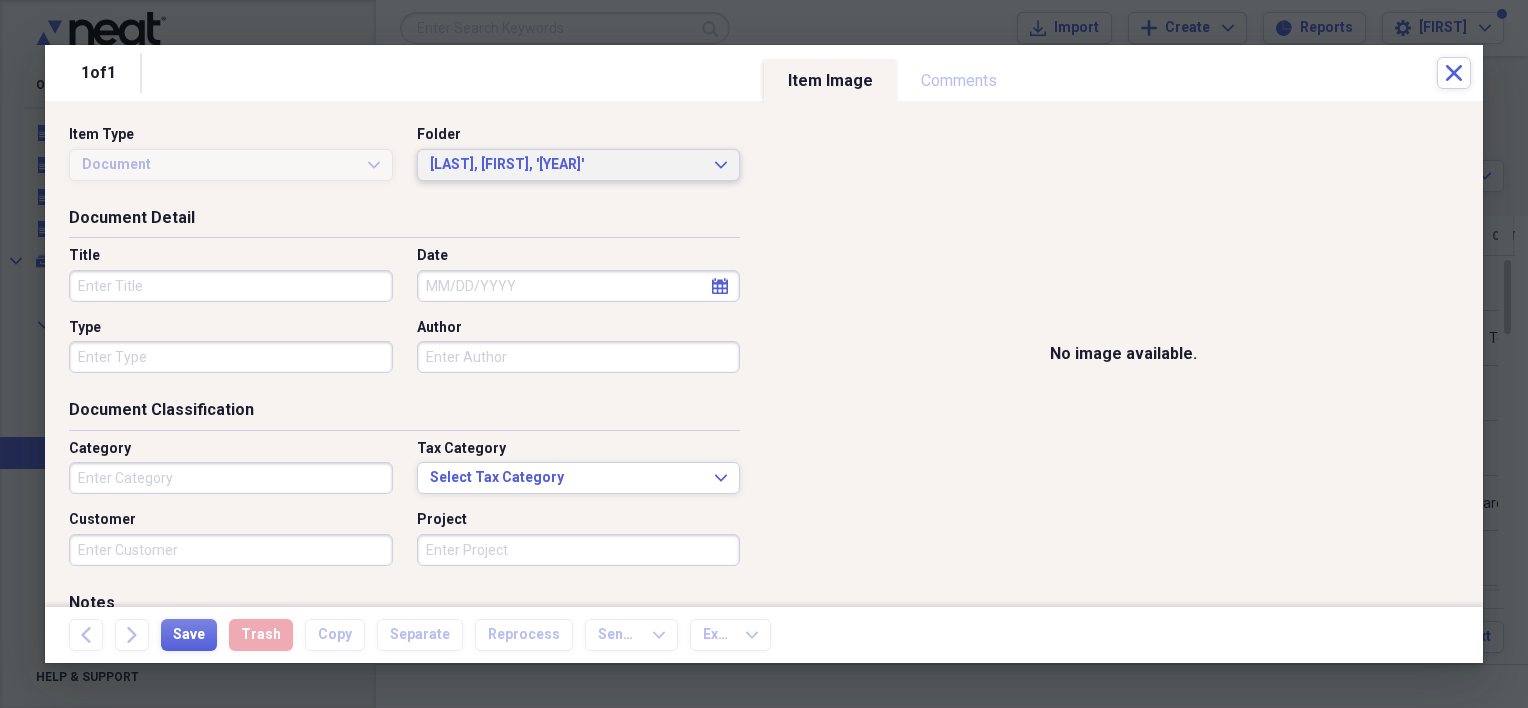 click on "Expand" 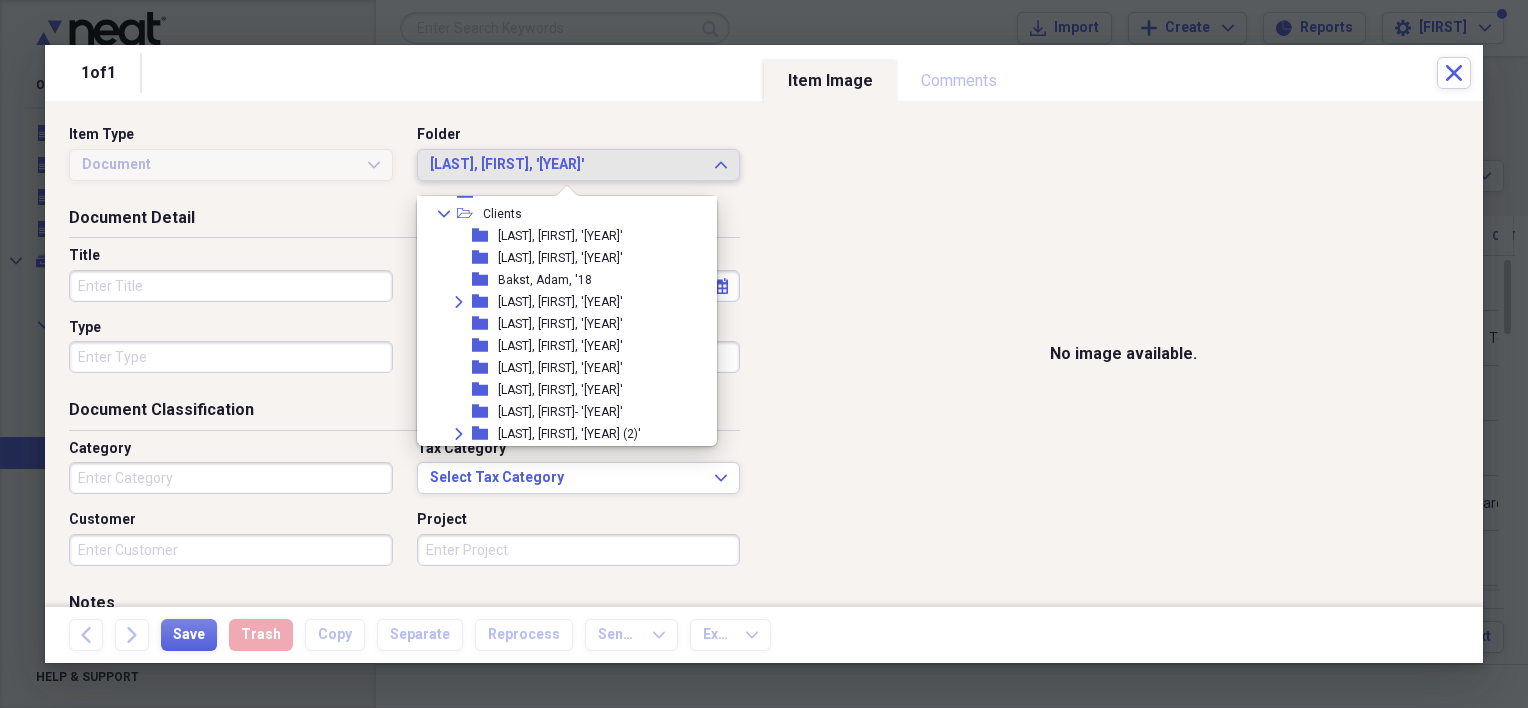 scroll, scrollTop: 40, scrollLeft: 0, axis: vertical 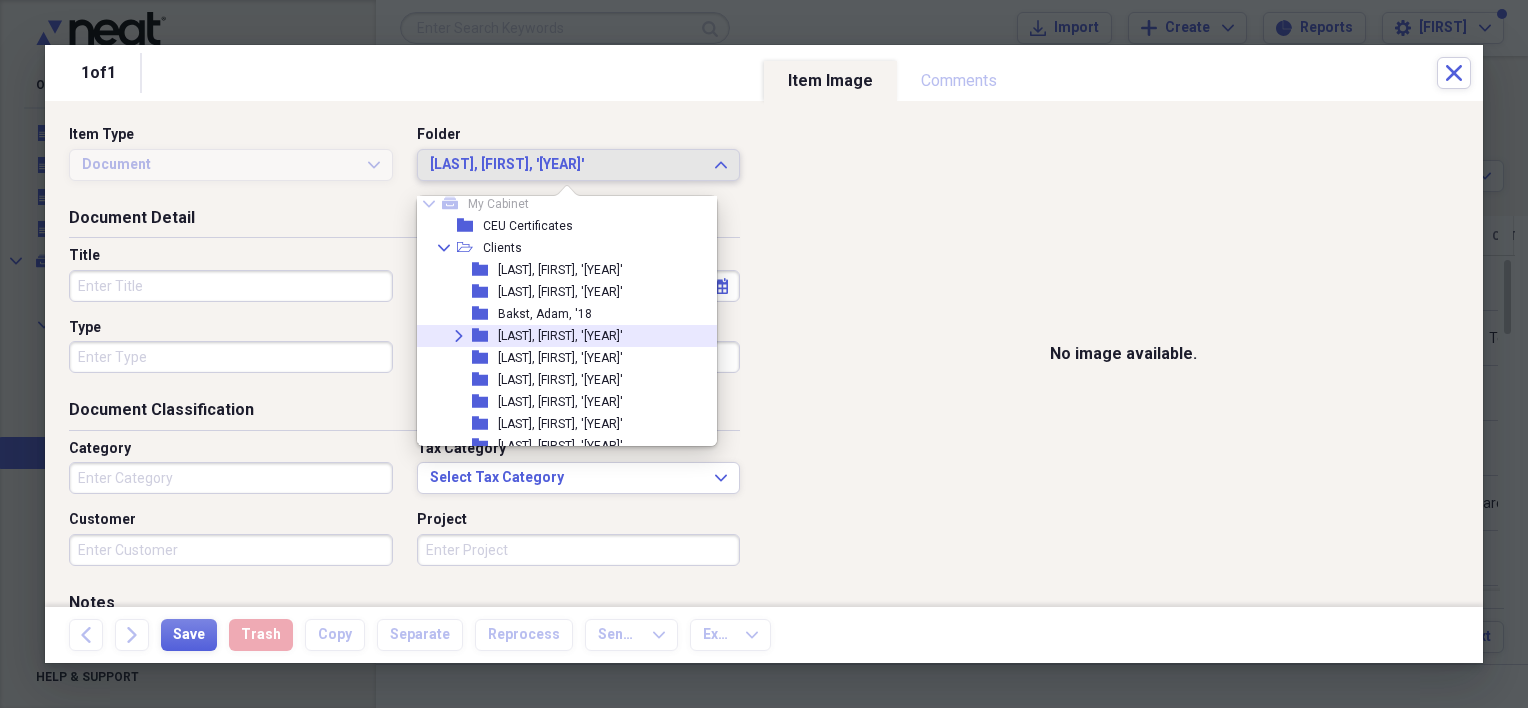 click on "[LAST], [FIRST], '[YEAR]'" at bounding box center (560, 336) 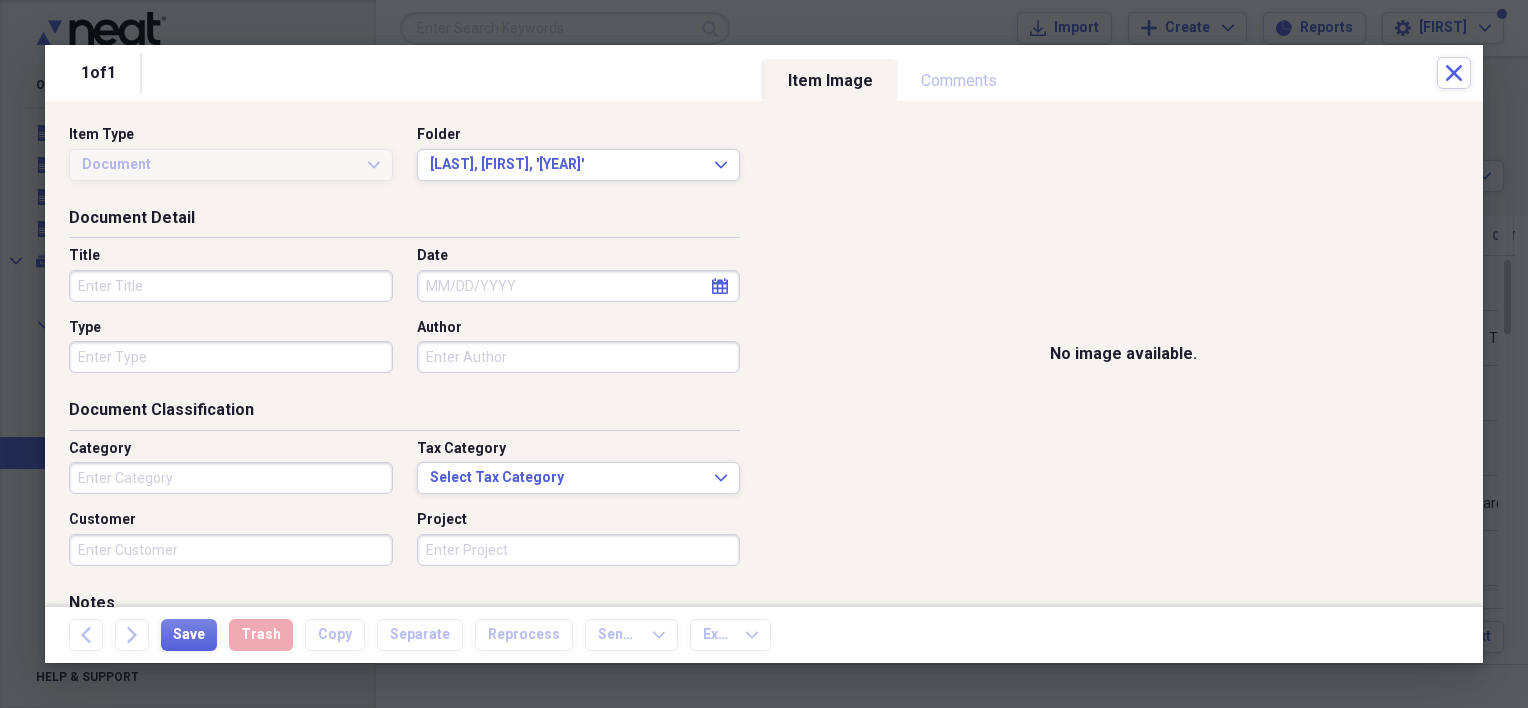click on "calendar" 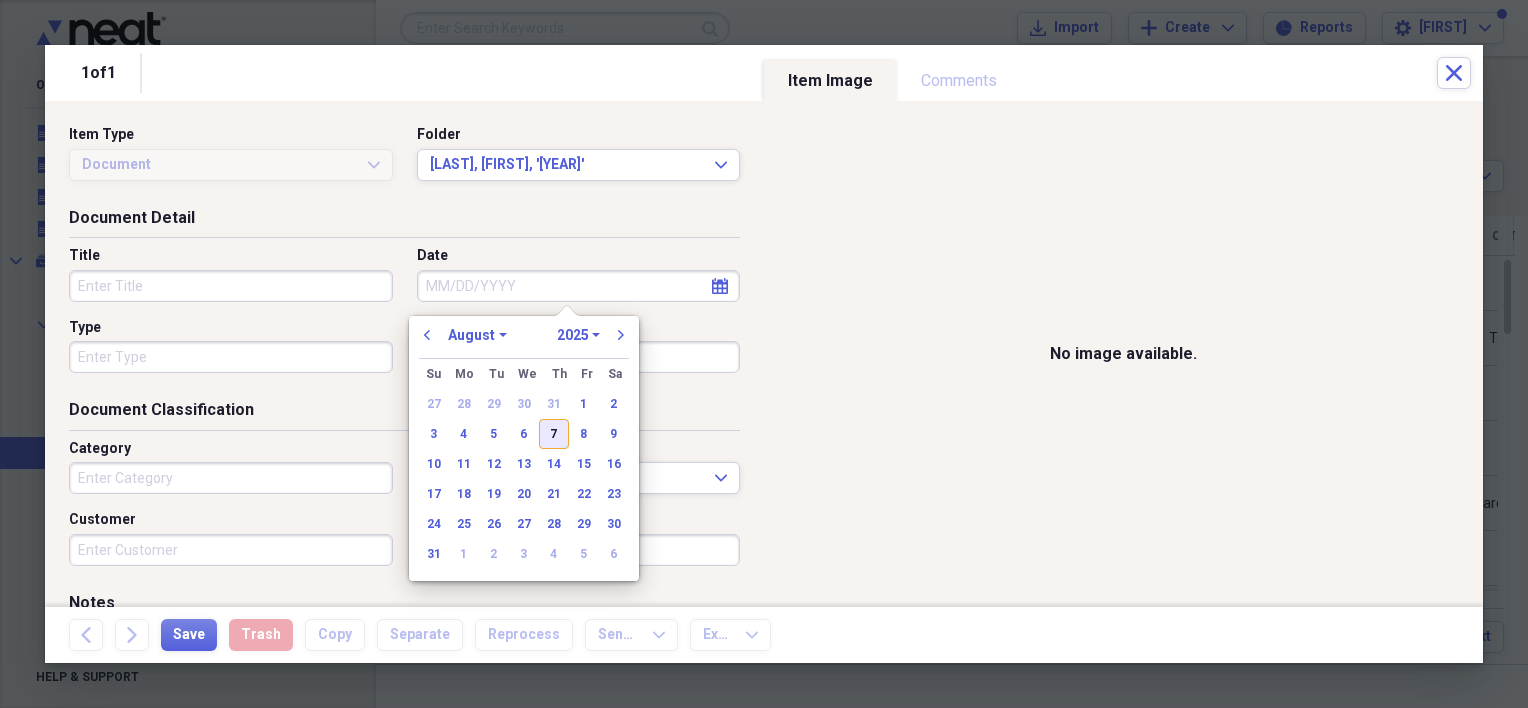 click on "7" at bounding box center (554, 434) 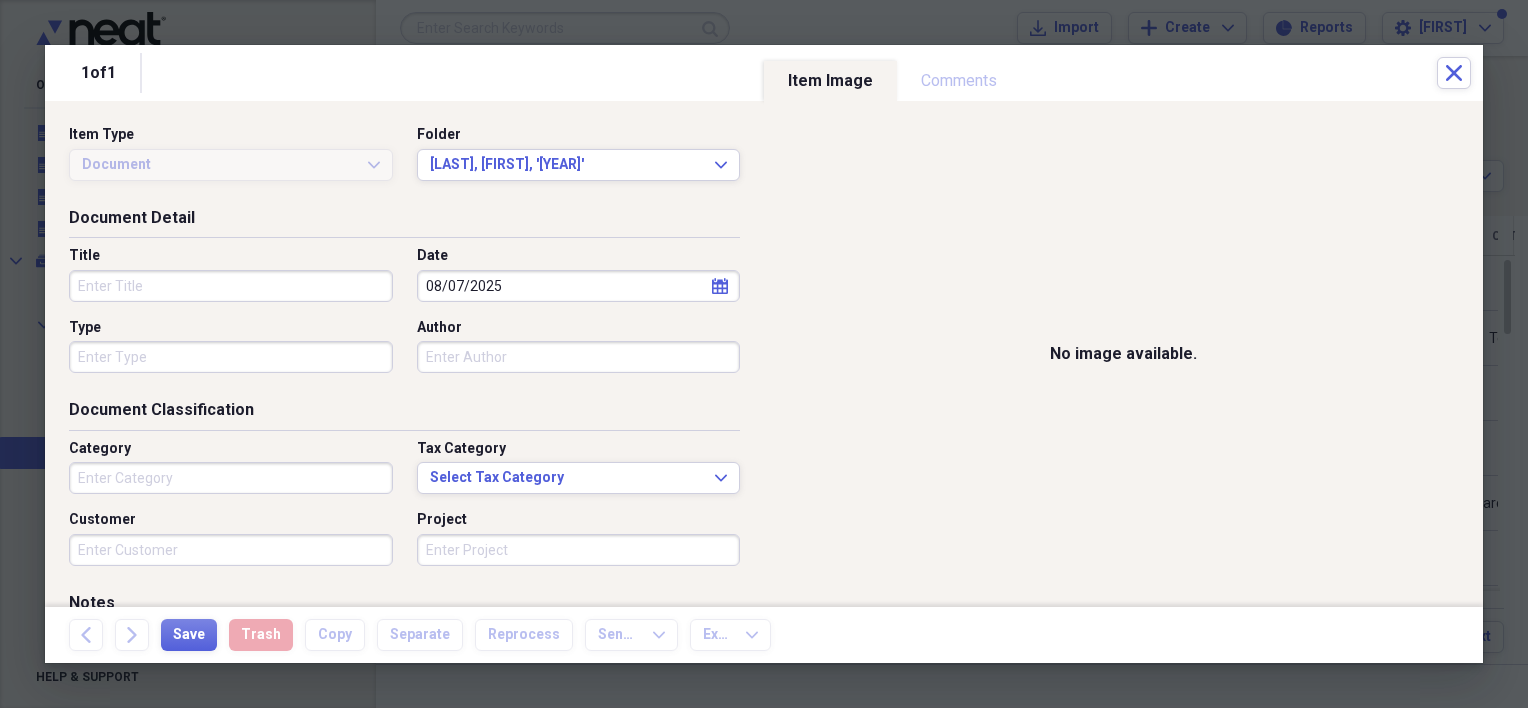 type on "08/07/2025" 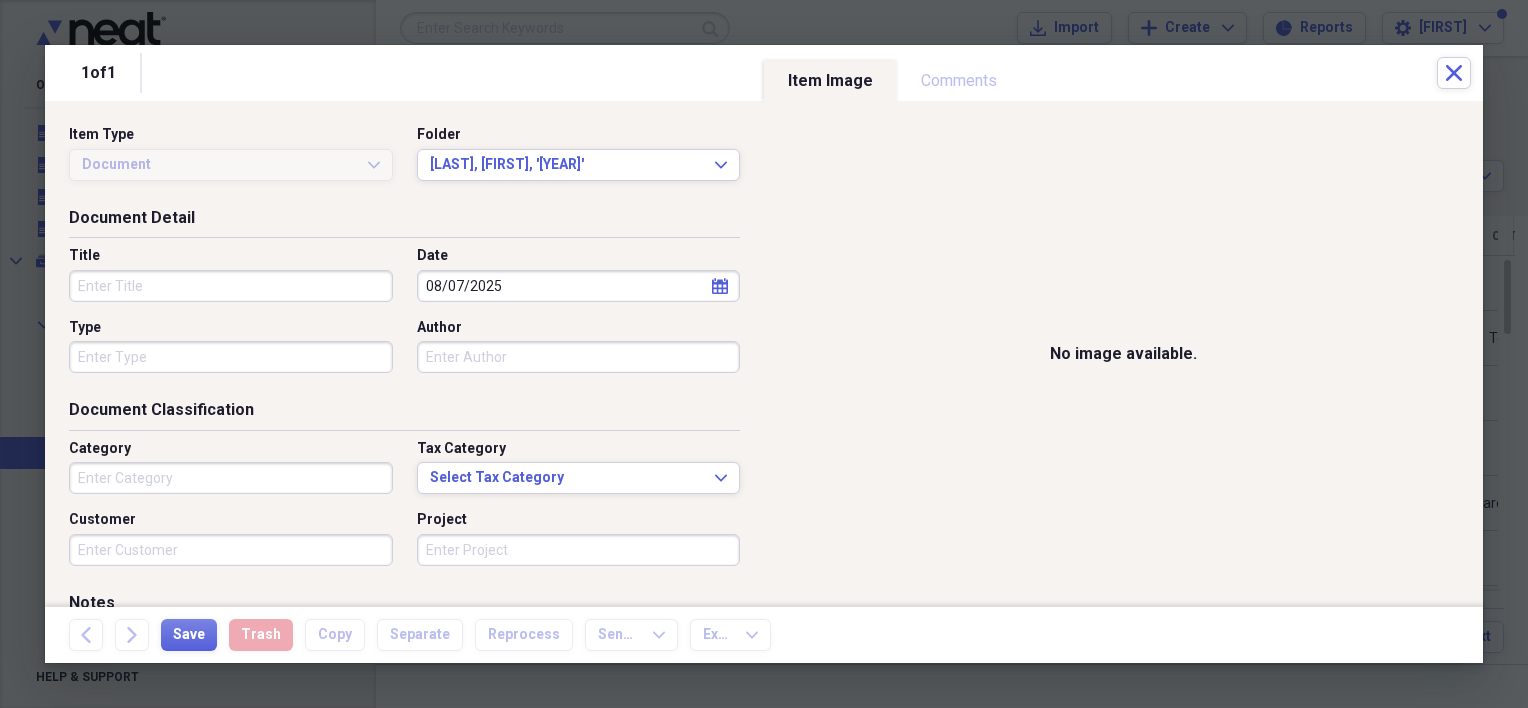 click on "Title" at bounding box center (231, 286) 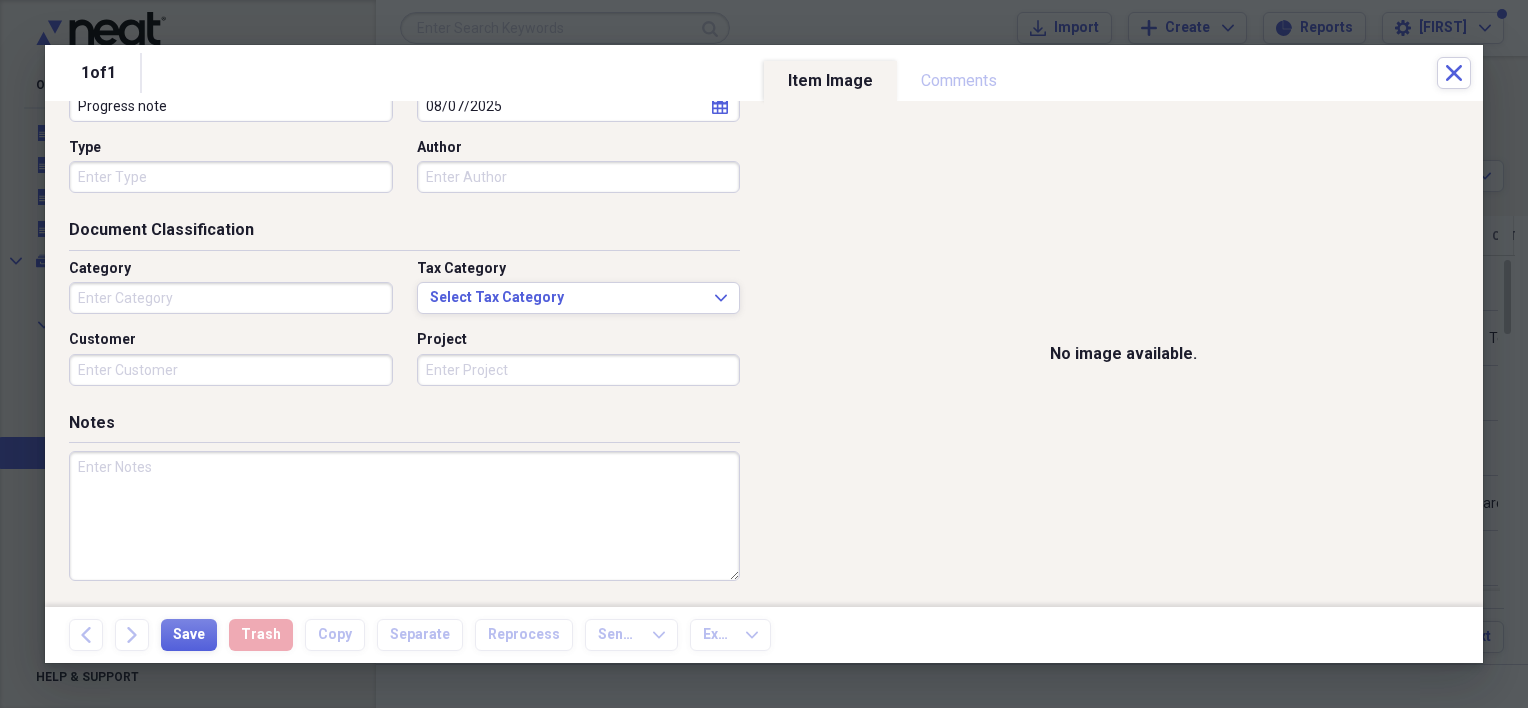 scroll, scrollTop: 228, scrollLeft: 0, axis: vertical 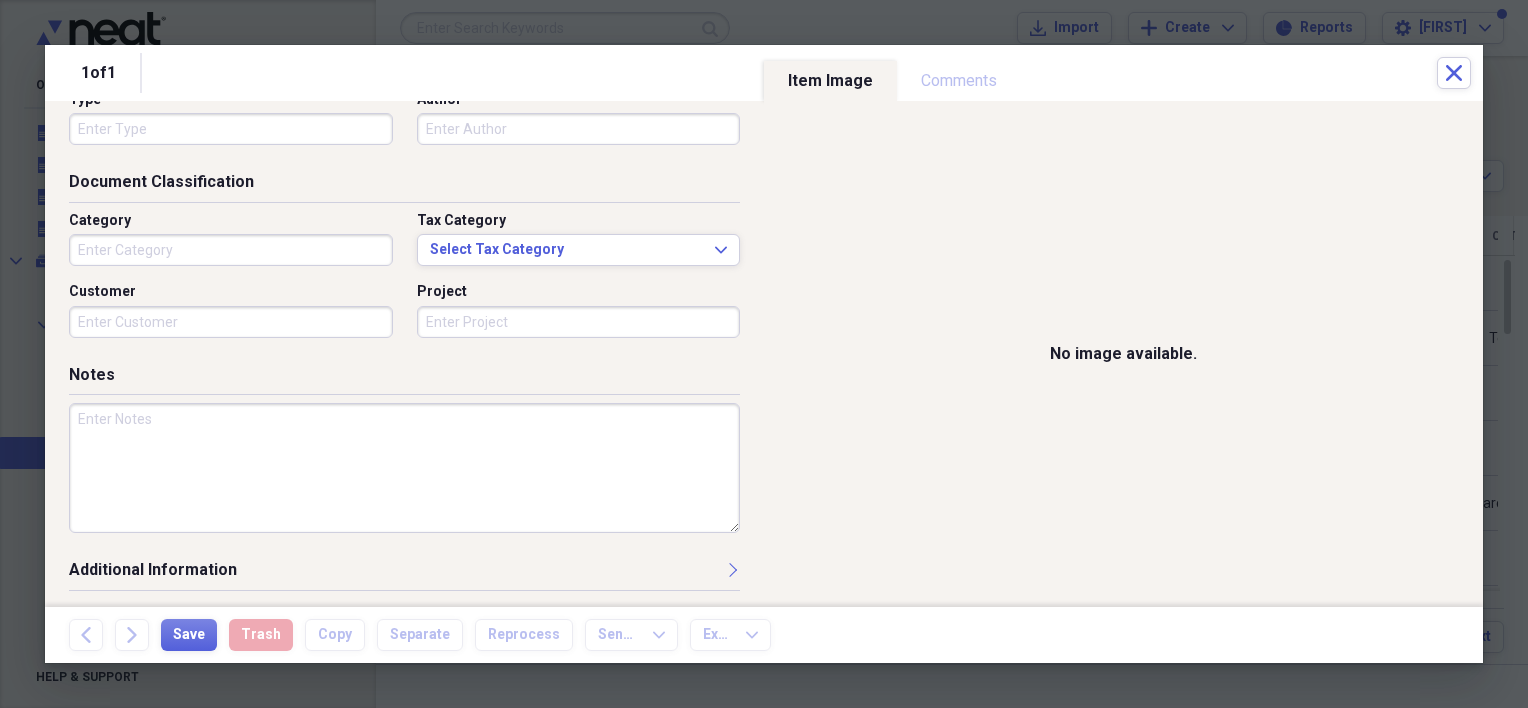 type on "Progress note" 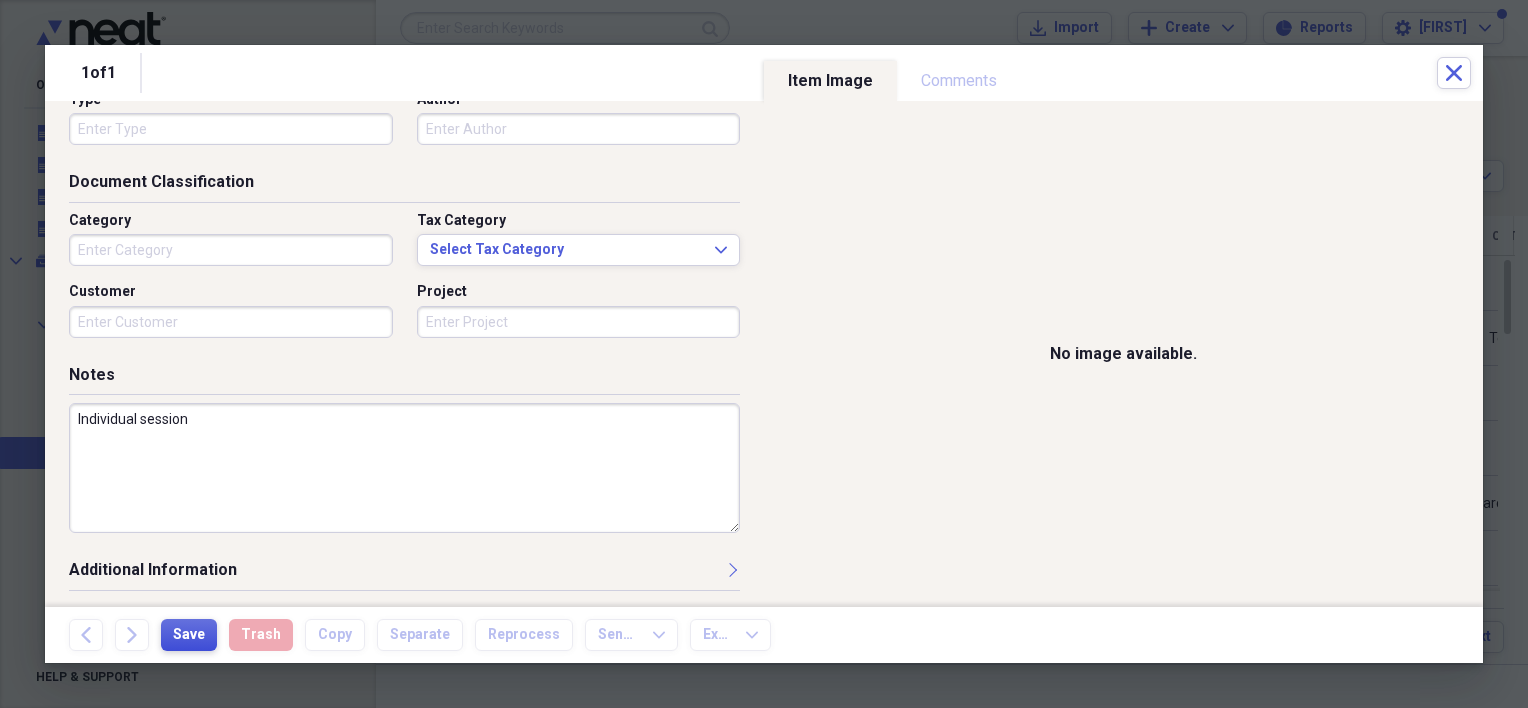 type on "Individual session" 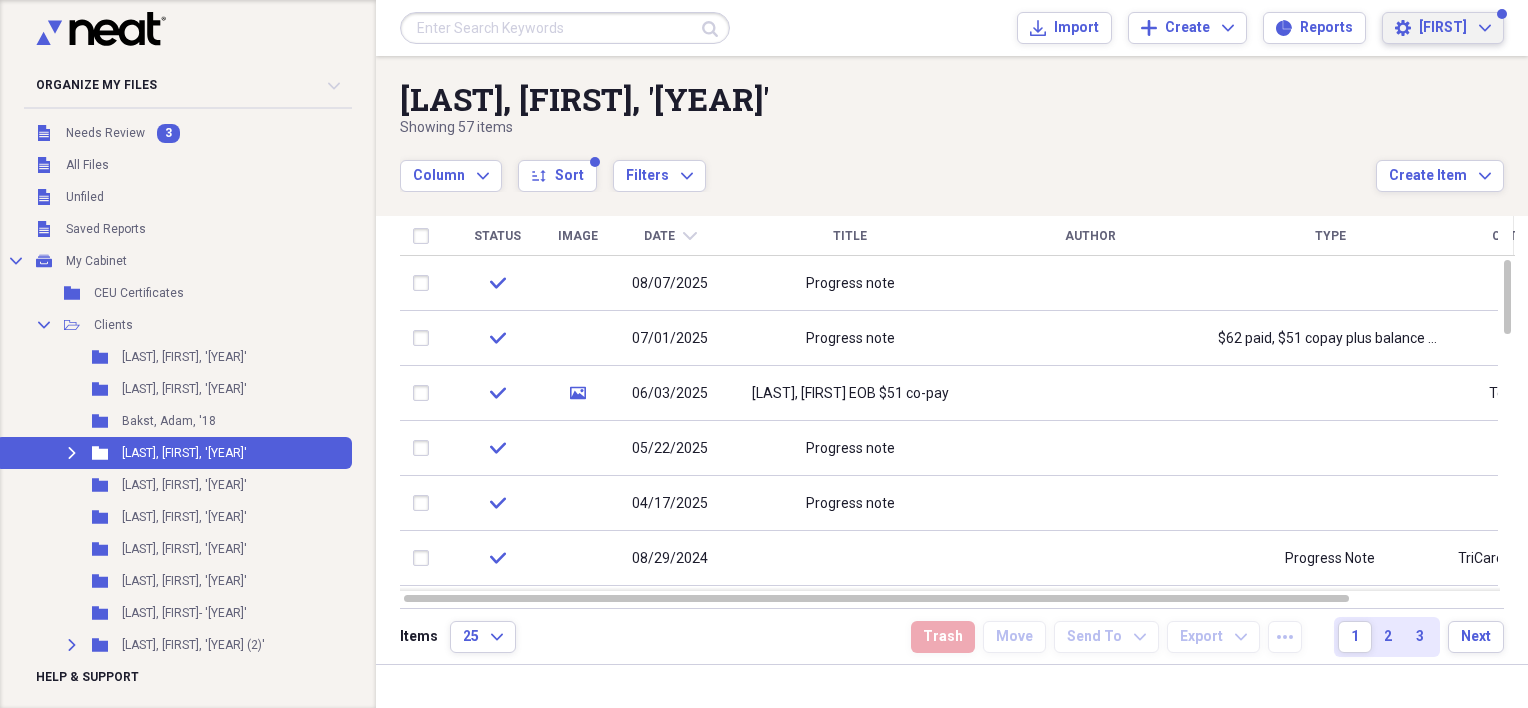 click on "[FIRST] [LAST]" at bounding box center (1455, 28) 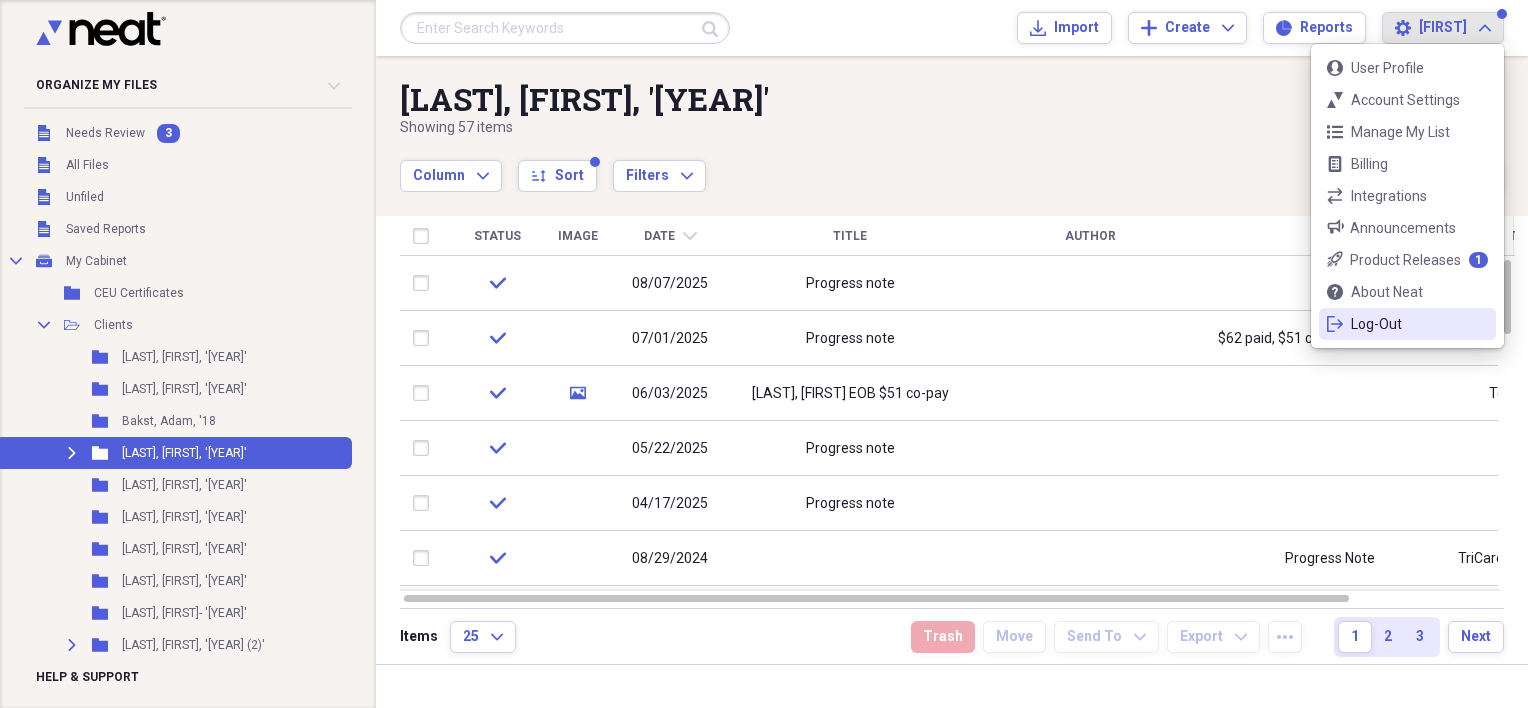 click on "Log-Out" at bounding box center (1407, 324) 